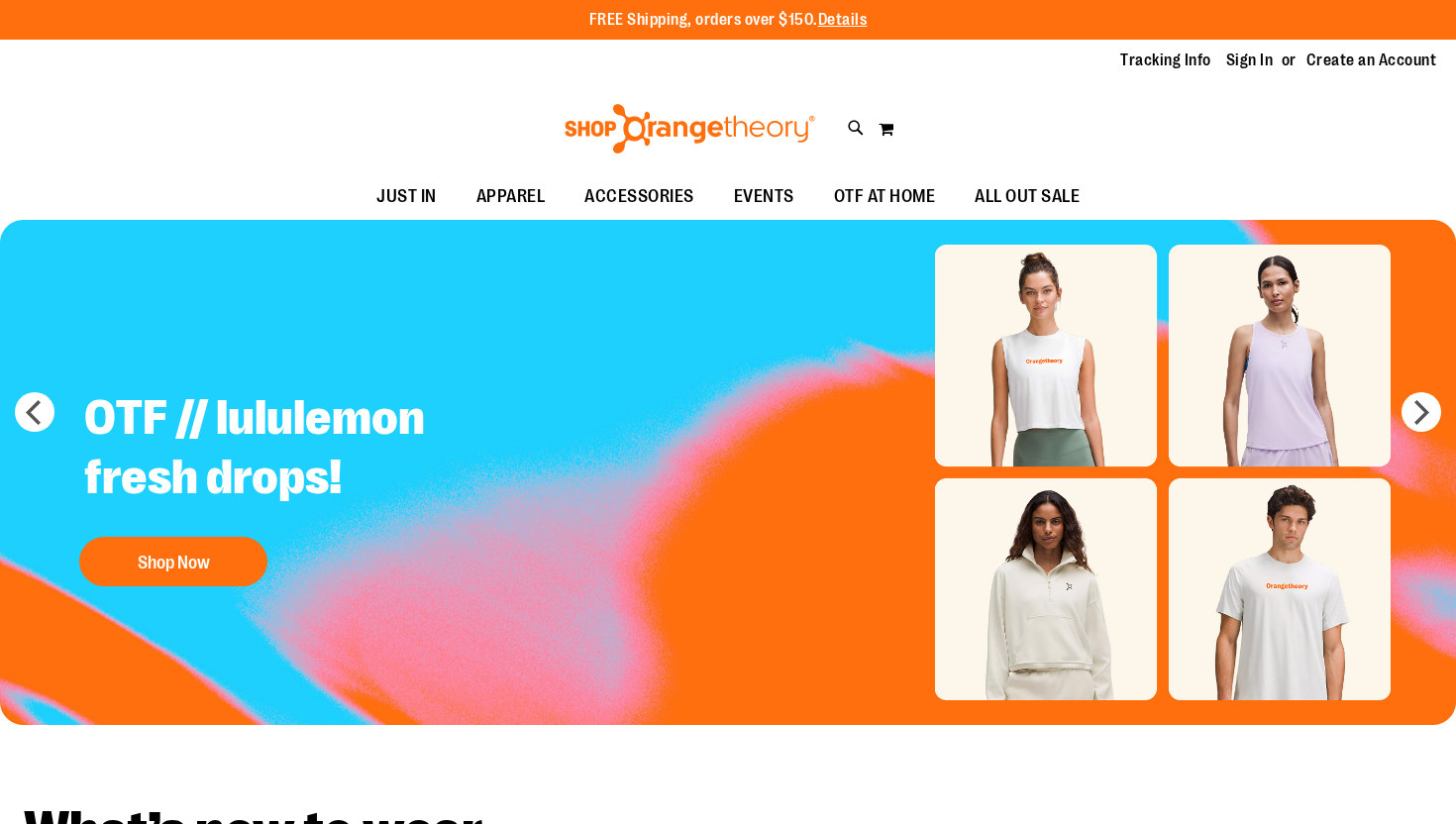 scroll, scrollTop: 0, scrollLeft: 0, axis: both 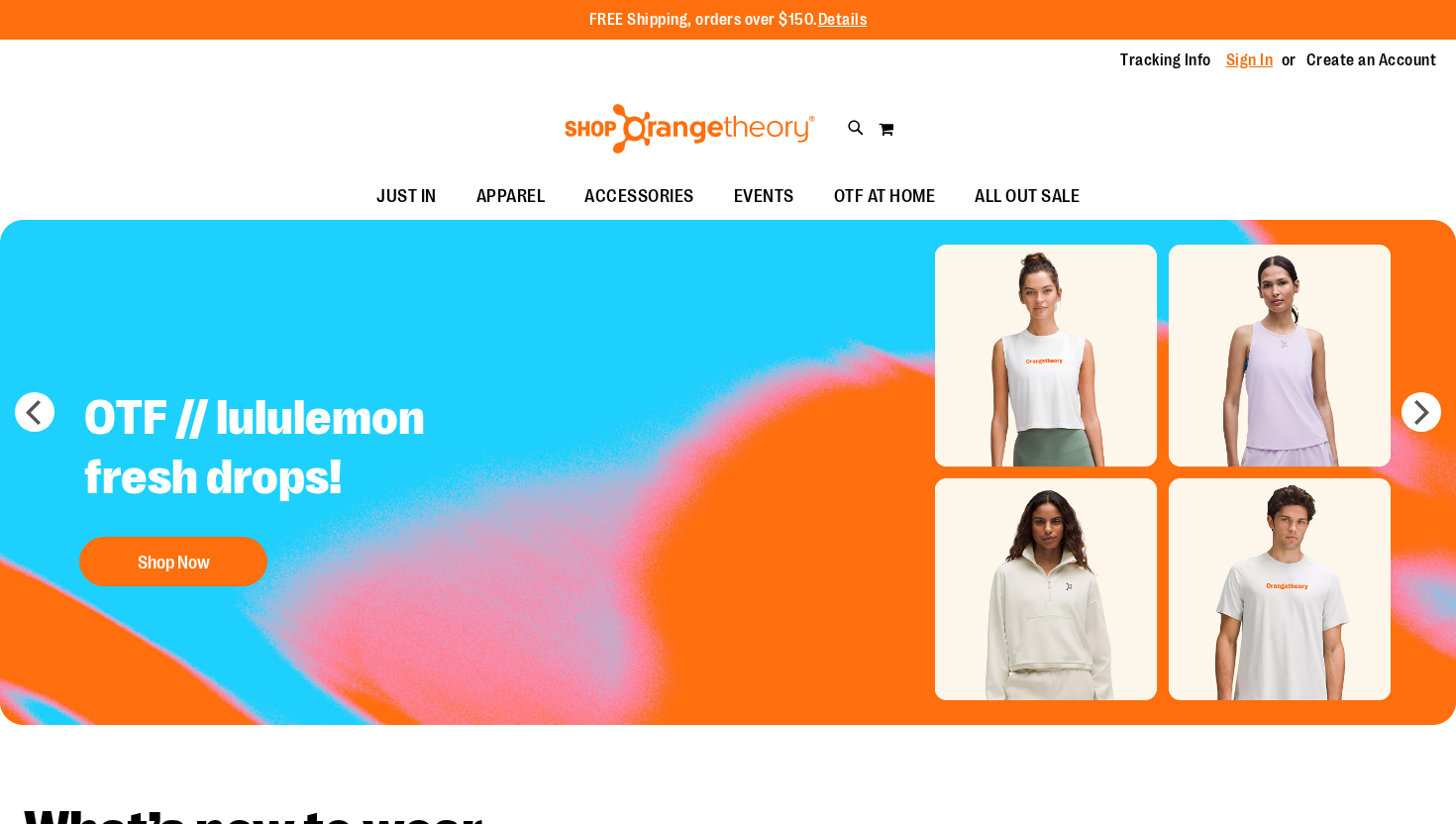 click on "Sign In" at bounding box center (1250, 60) 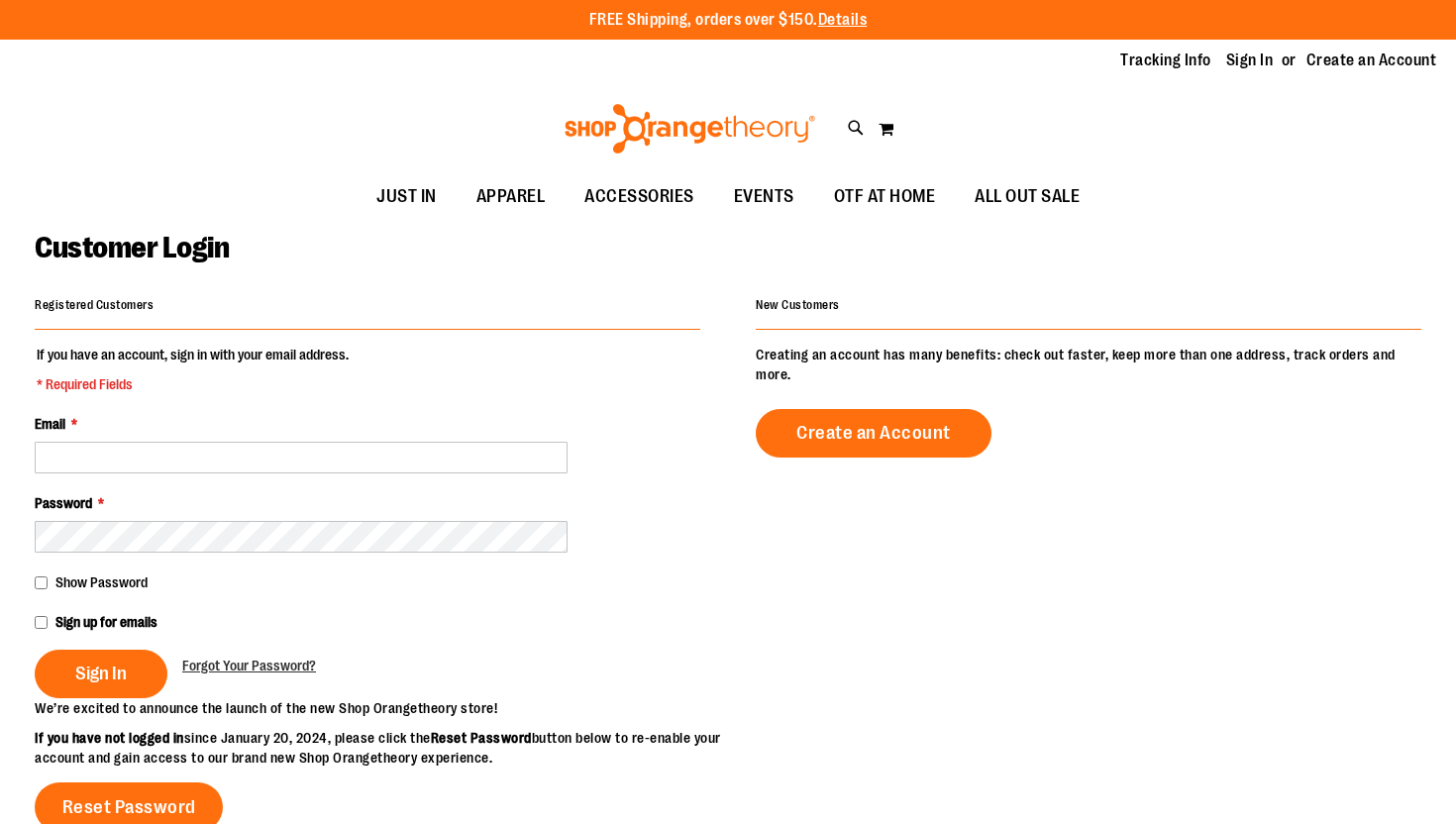 scroll, scrollTop: 0, scrollLeft: 0, axis: both 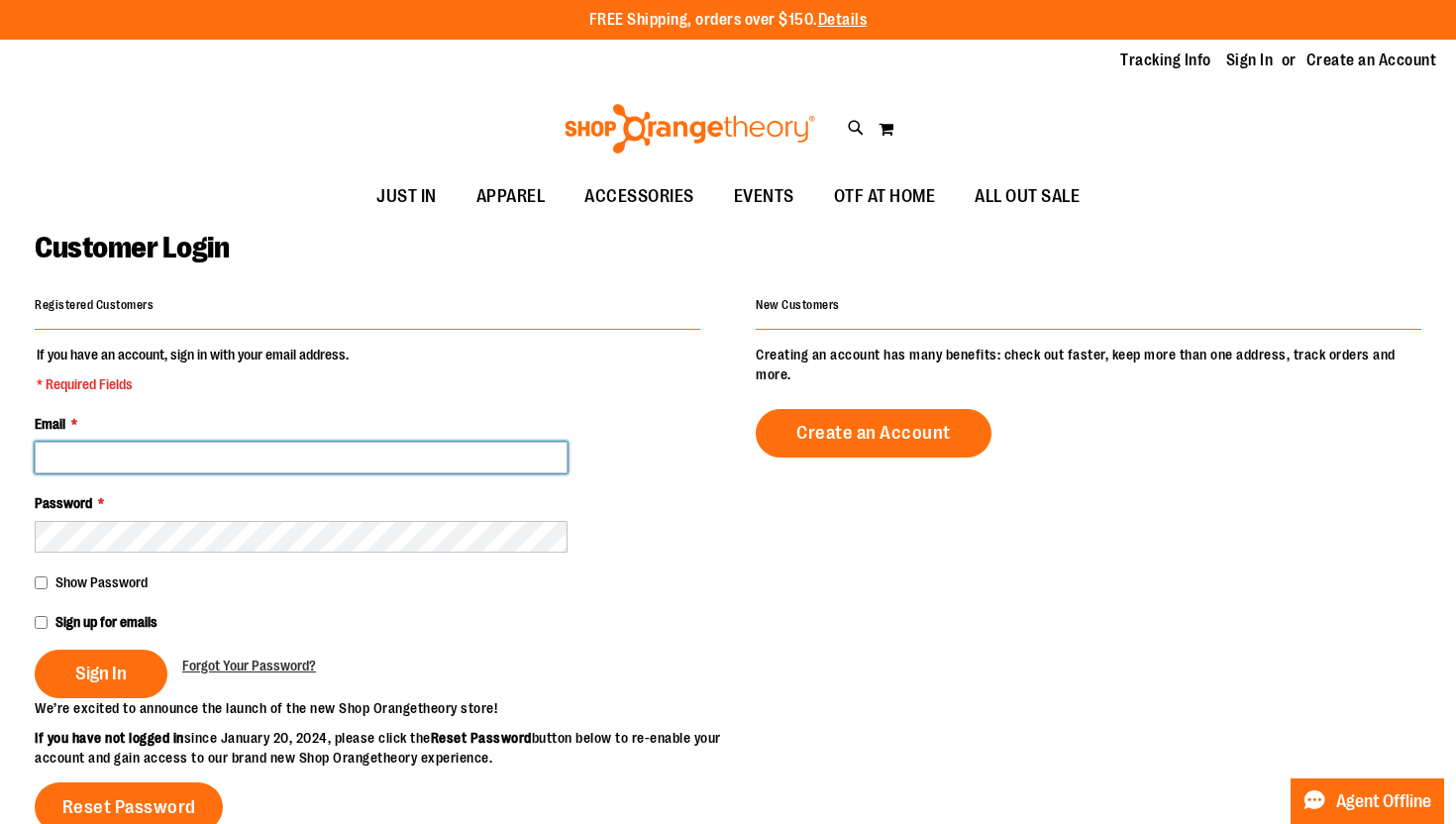 click on "Email *" at bounding box center [301, 458] 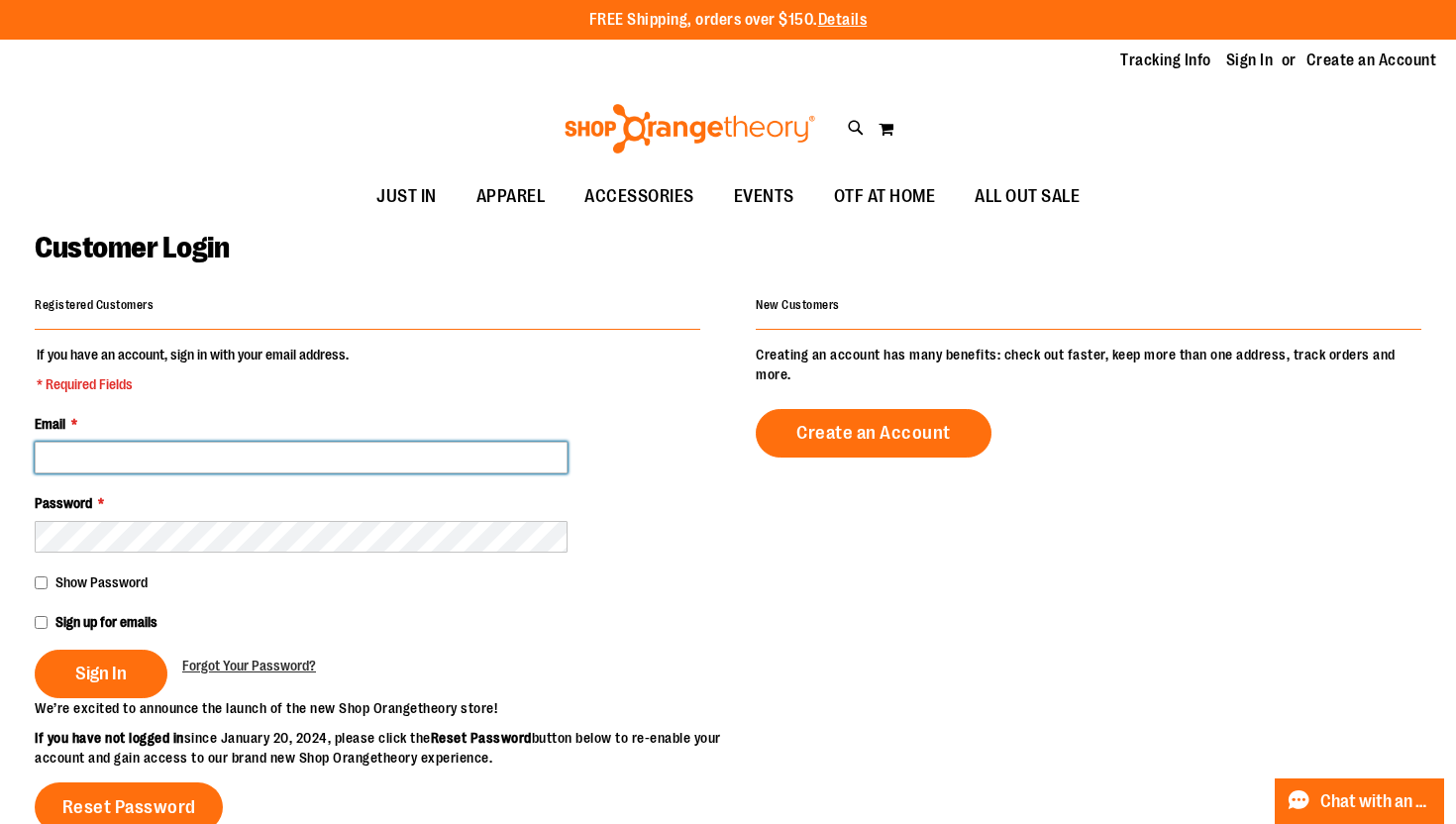 type on "**********" 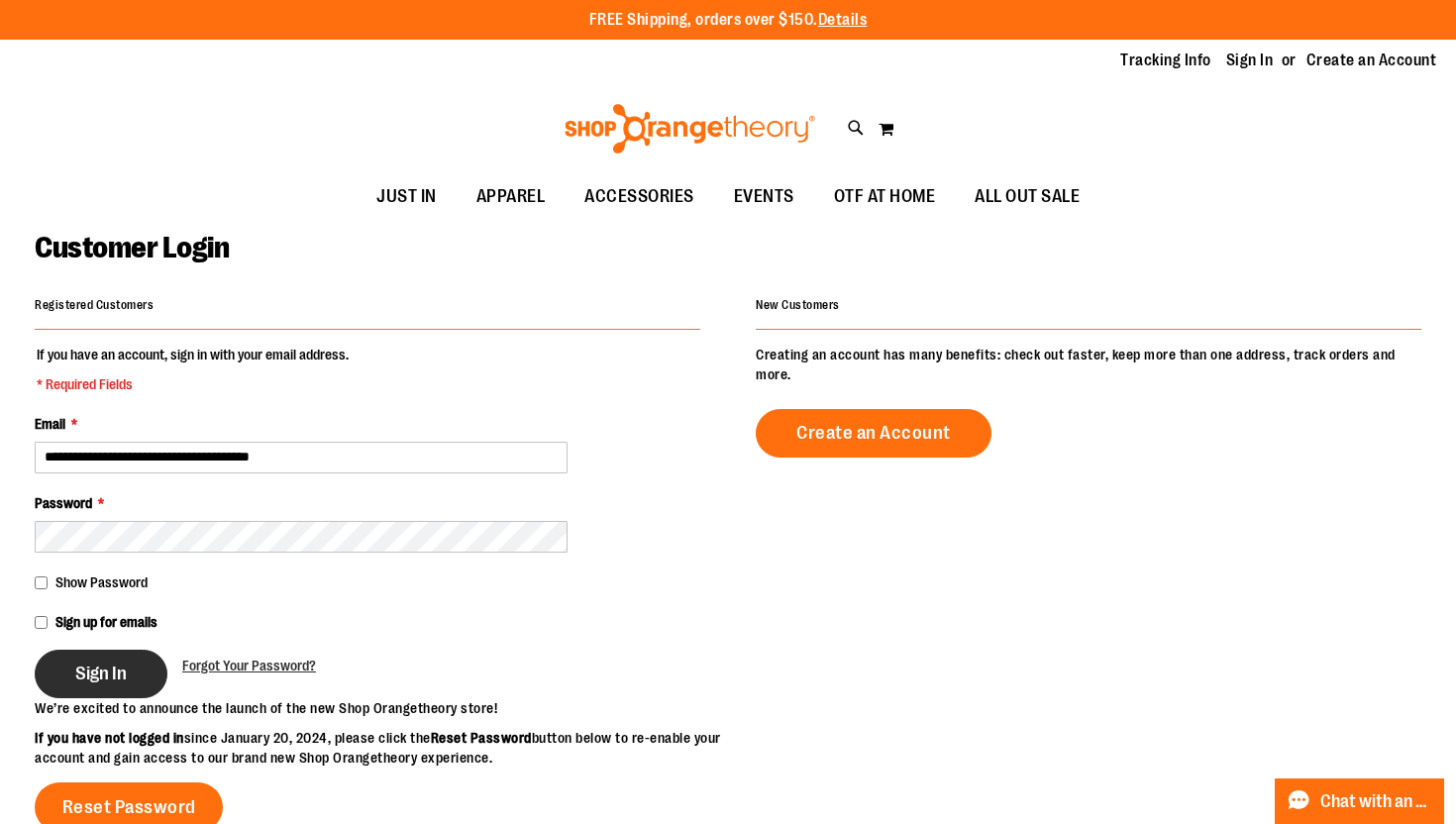 click on "Sign In" at bounding box center (101, 673) 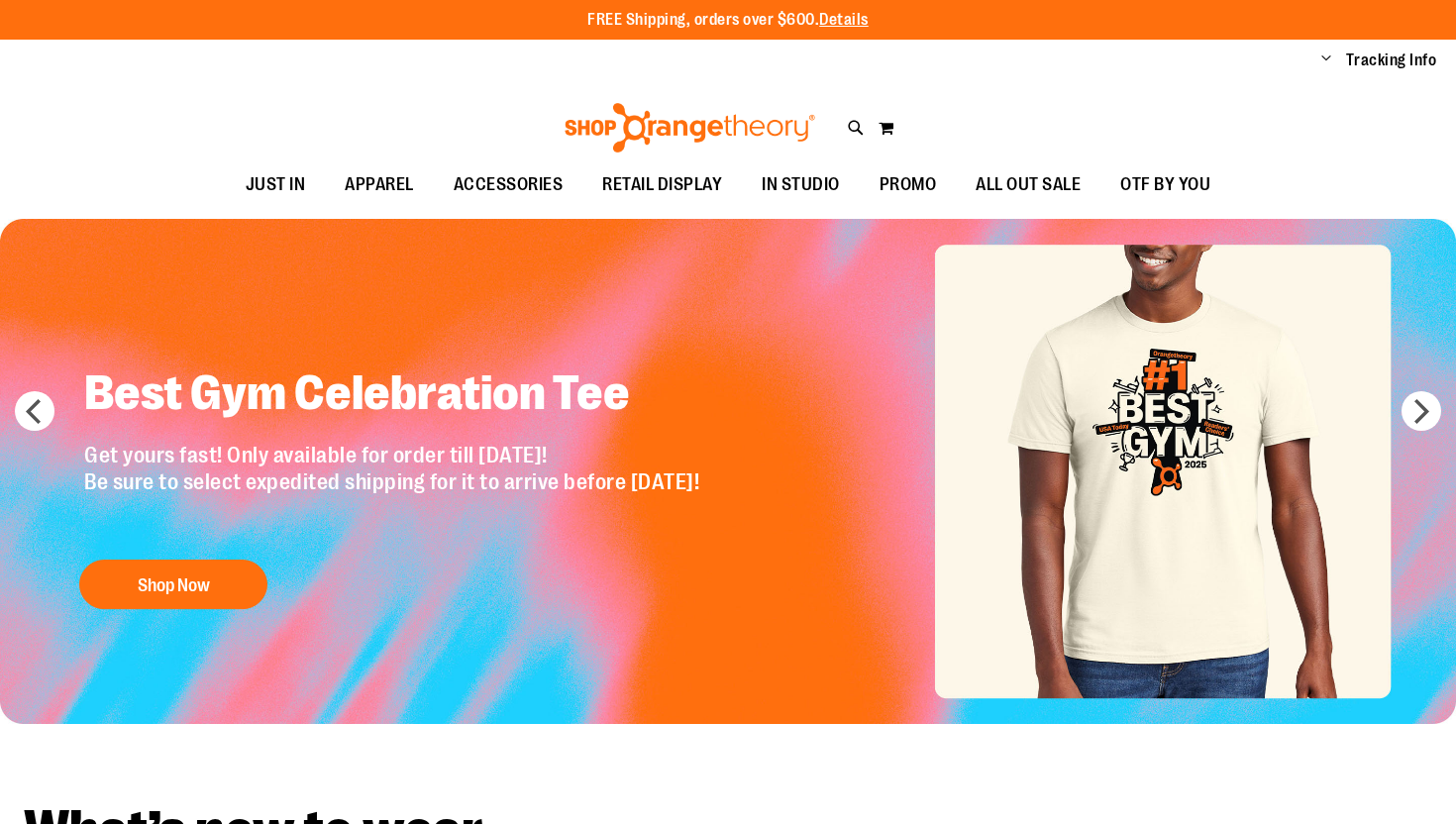 scroll, scrollTop: 0, scrollLeft: 0, axis: both 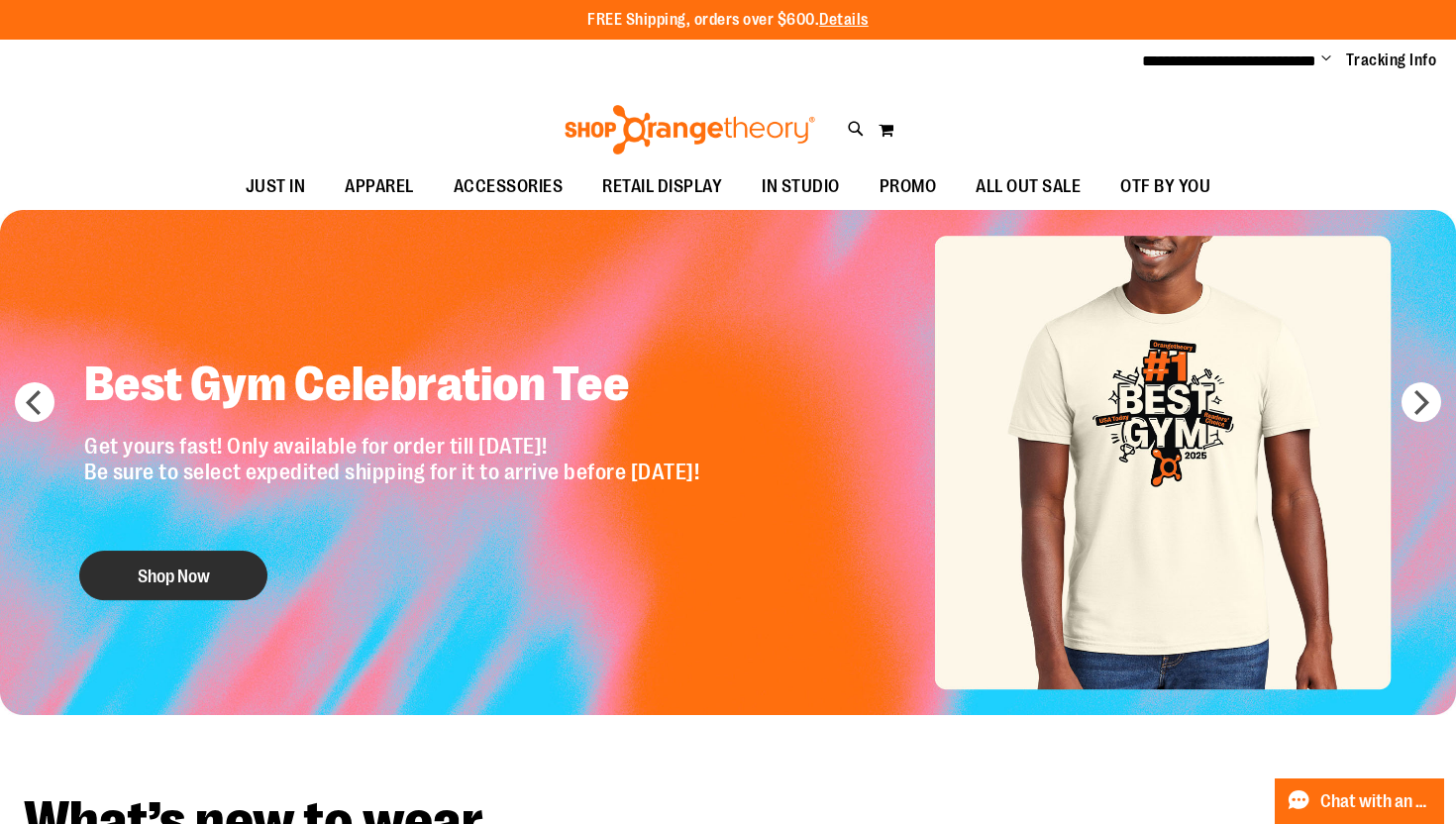 click on "Shop Now" at bounding box center [173, 575] 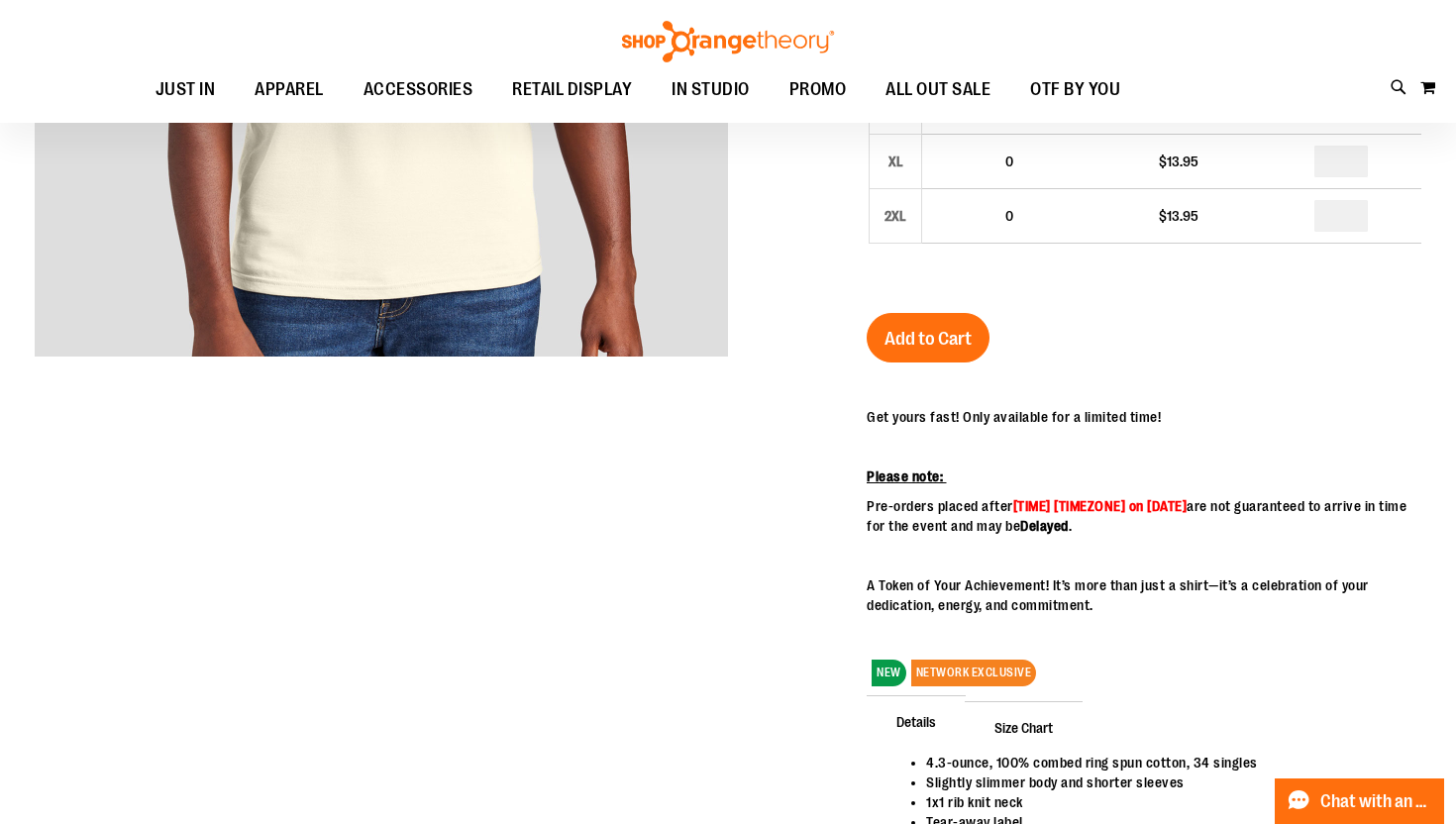 scroll, scrollTop: 0, scrollLeft: 0, axis: both 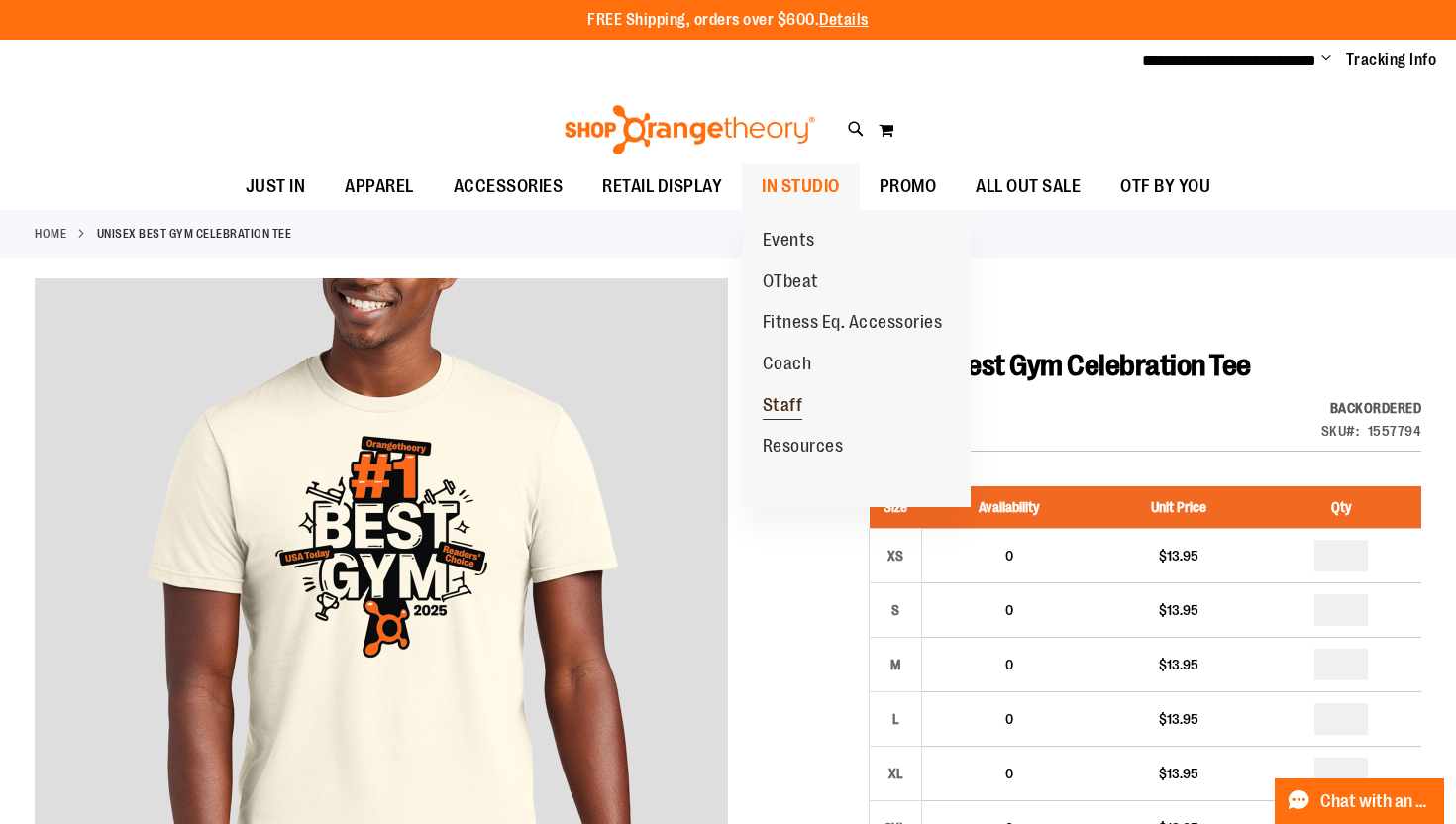 click on "Staff" at bounding box center (782, 406) 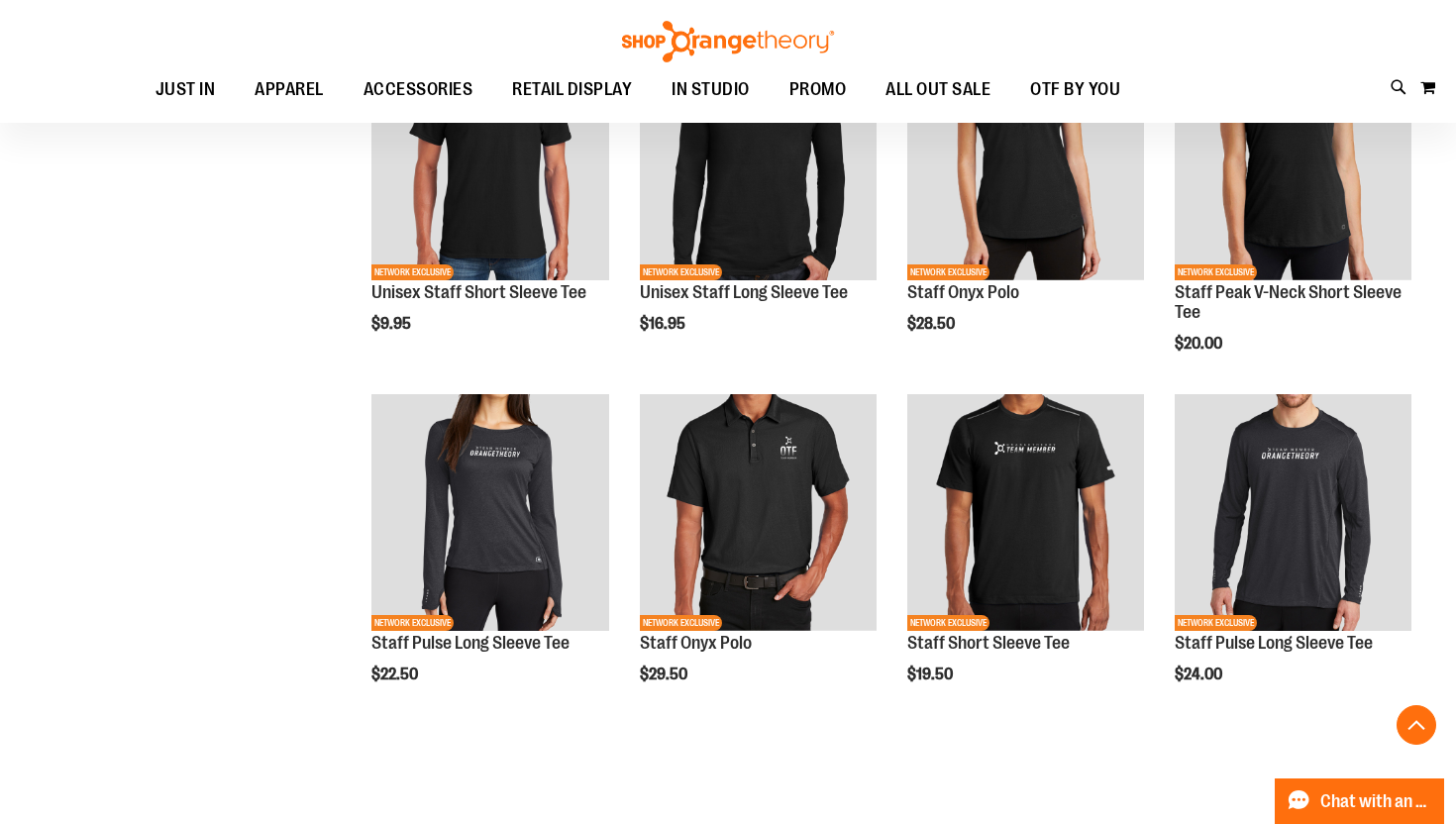 scroll, scrollTop: 0, scrollLeft: 0, axis: both 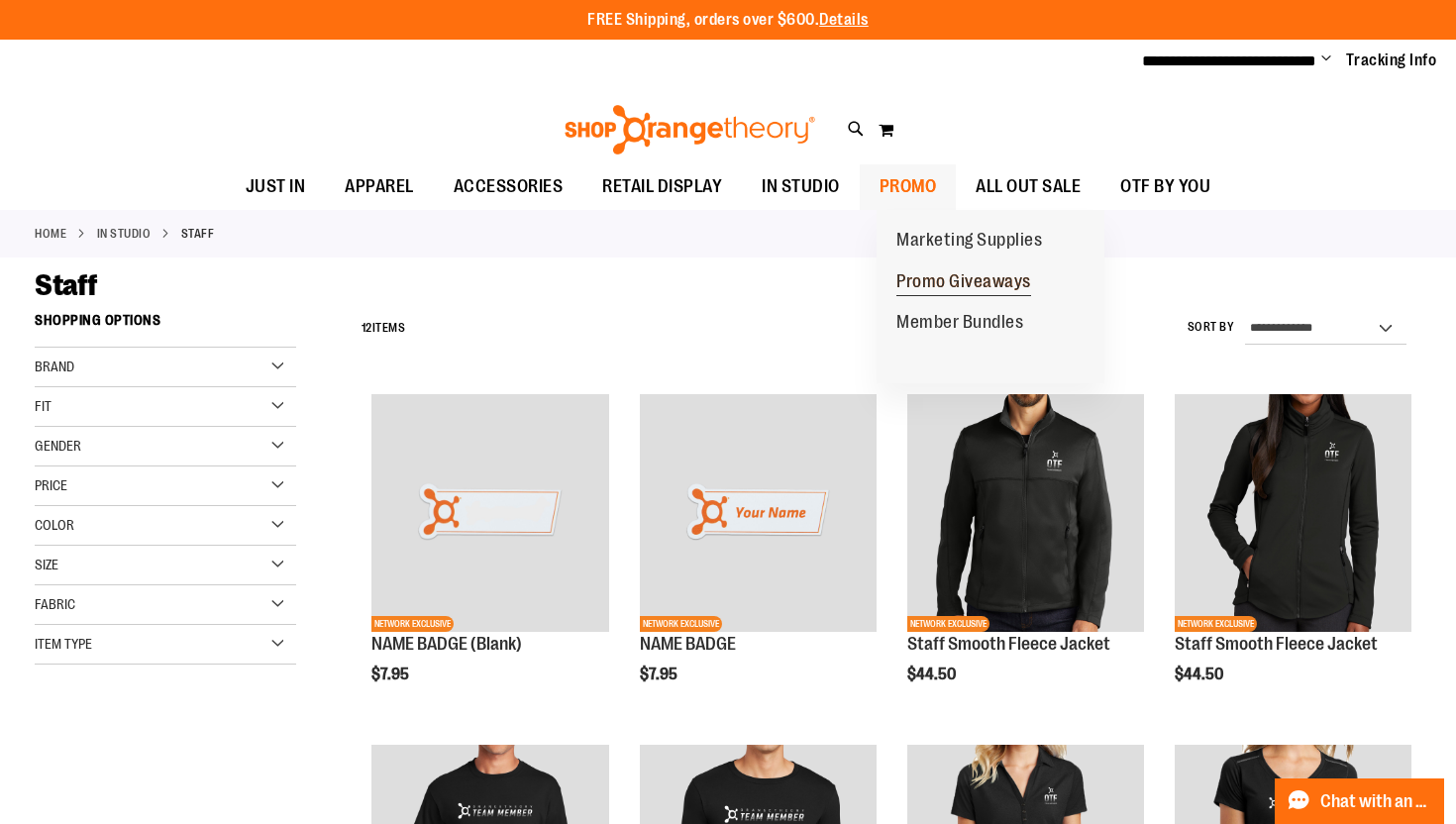 click on "Promo Giveaways" at bounding box center [964, 283] 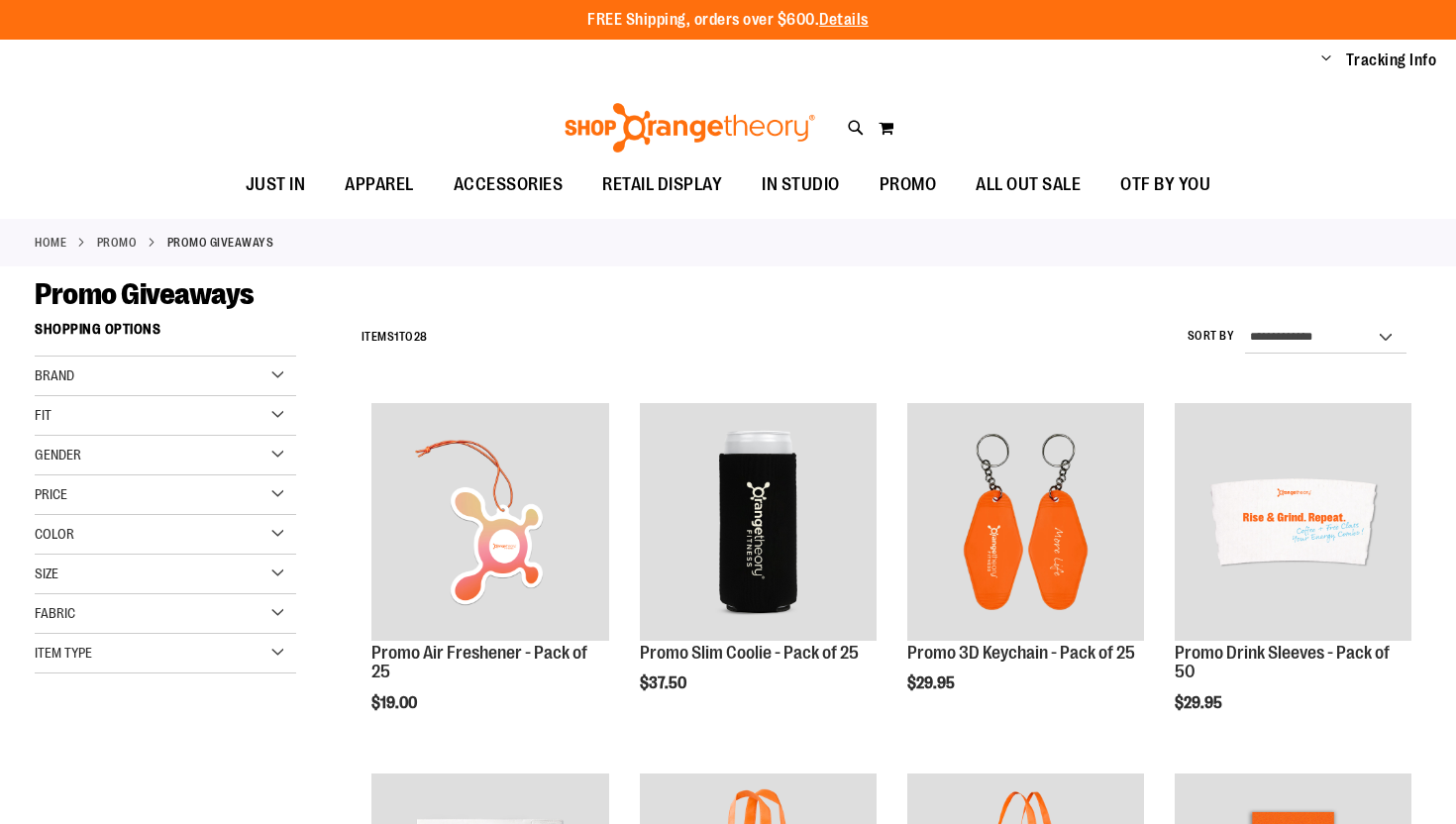 scroll, scrollTop: 0, scrollLeft: 0, axis: both 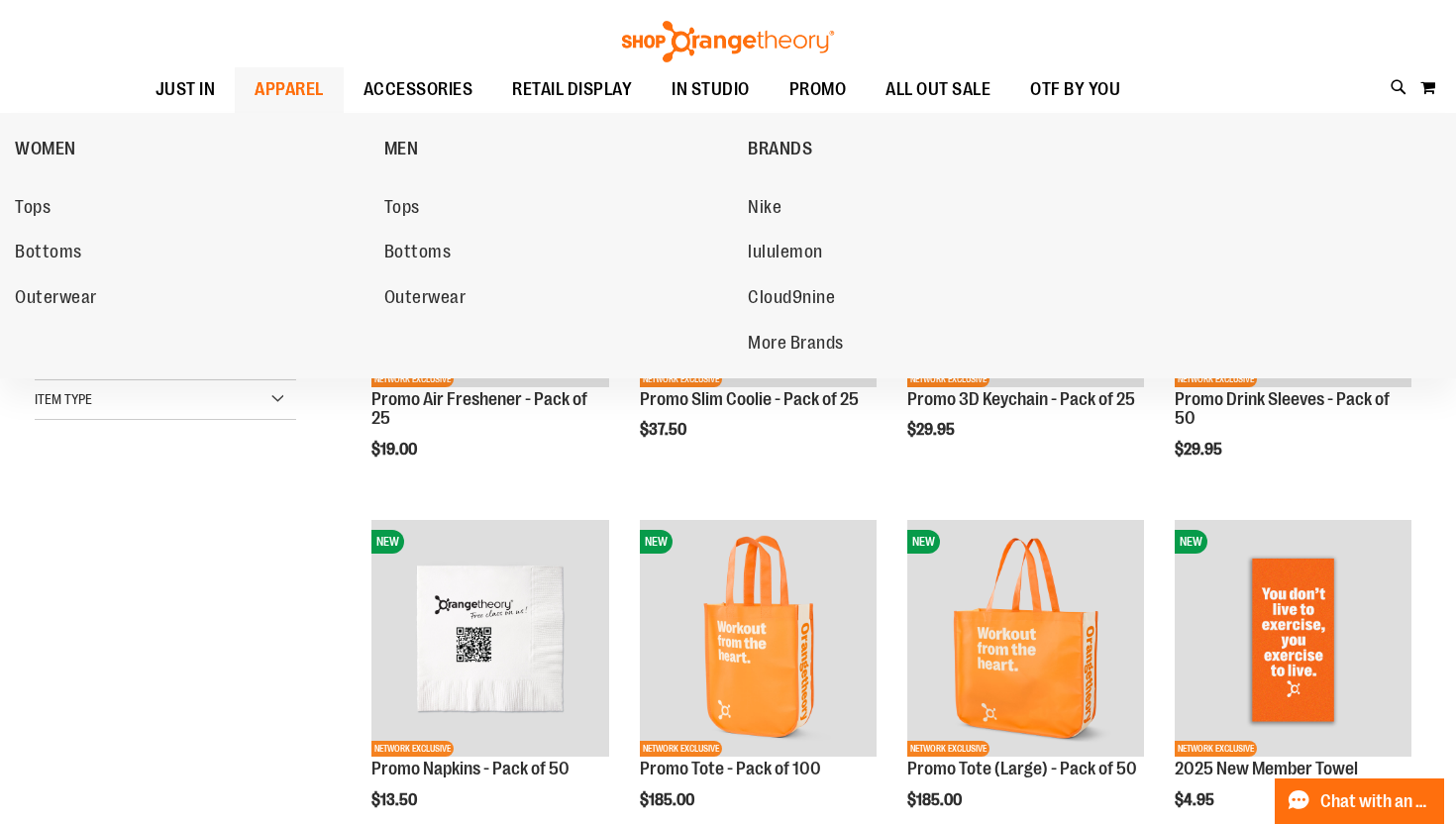 click on "APPAREL" at bounding box center [289, 89] 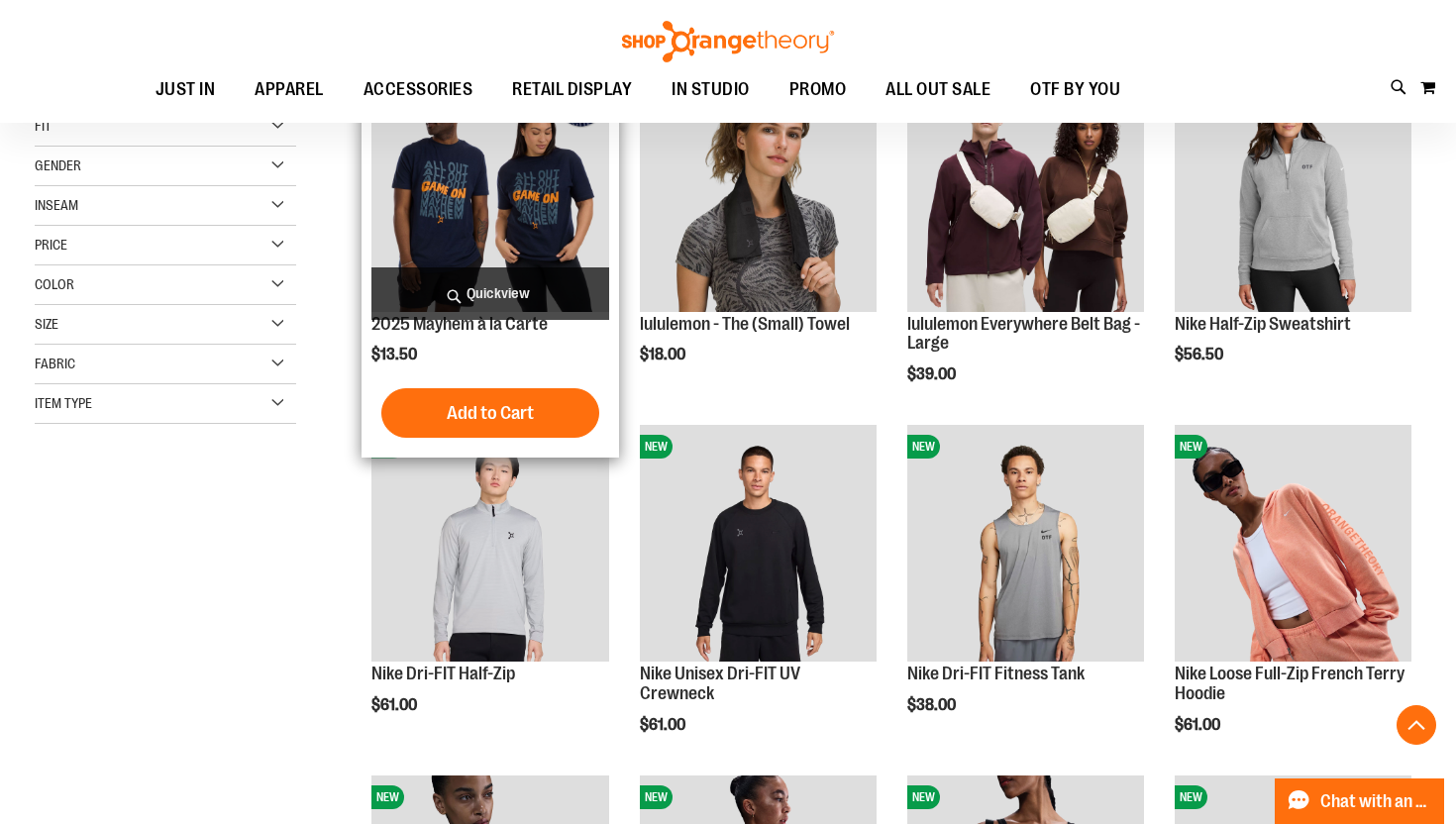 scroll, scrollTop: 329, scrollLeft: 0, axis: vertical 